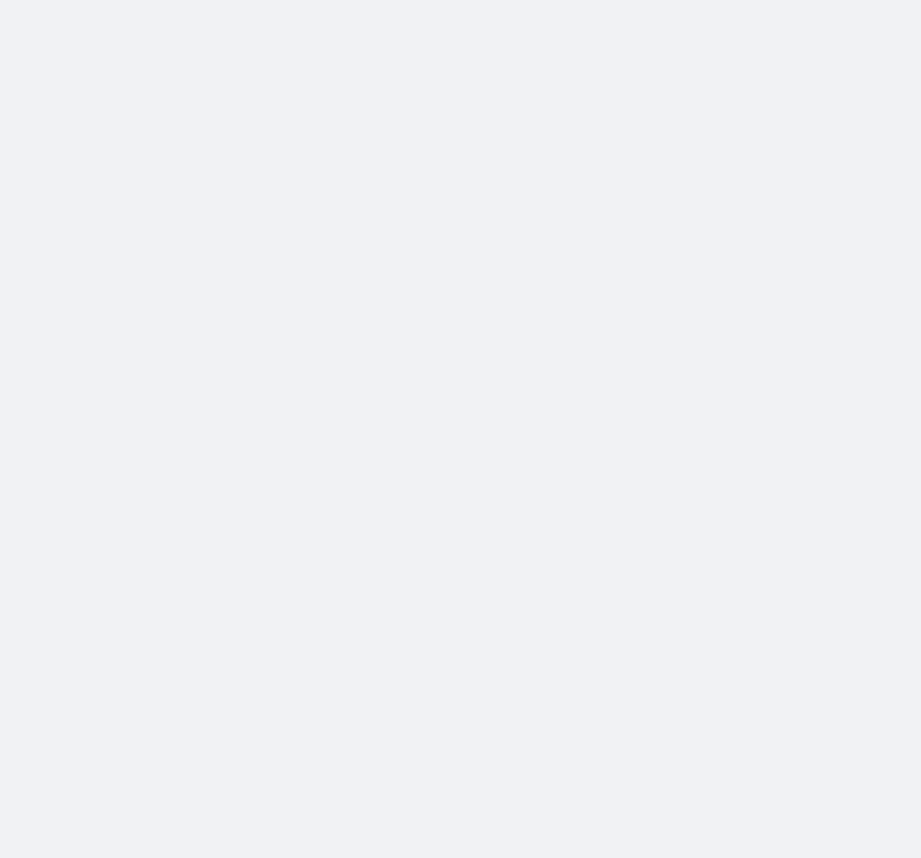scroll, scrollTop: 0, scrollLeft: 0, axis: both 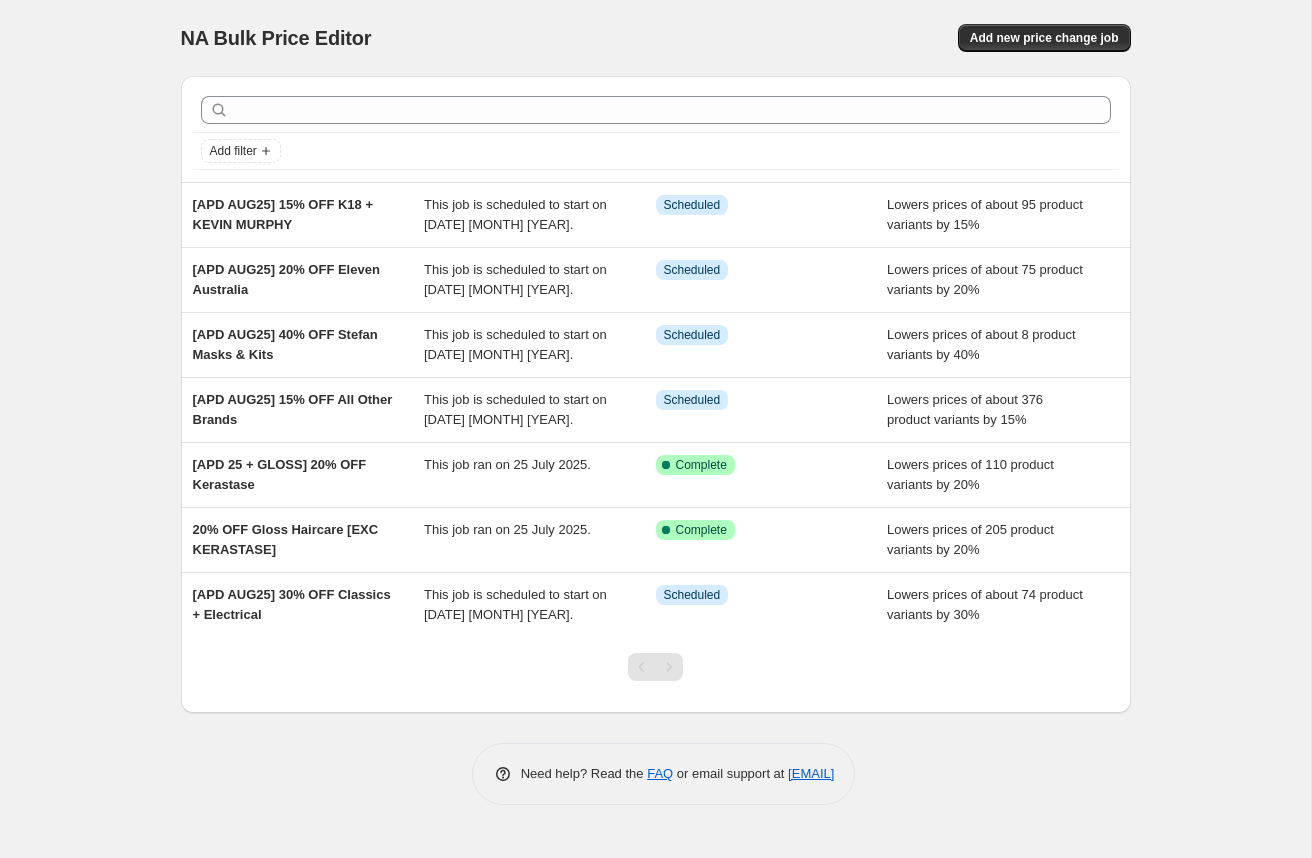 click at bounding box center [669, 667] 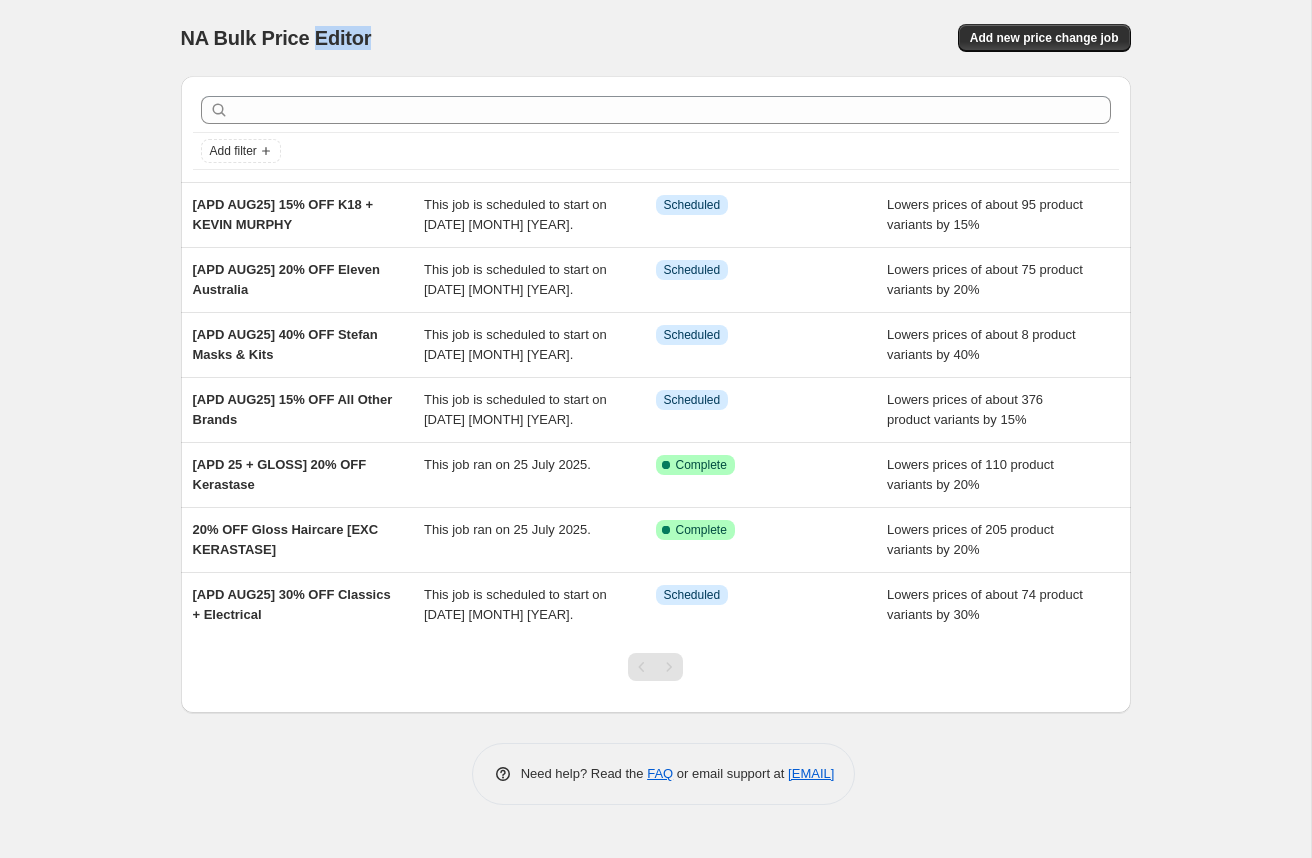 click on "NA Bulk Price Editor" at bounding box center (276, 38) 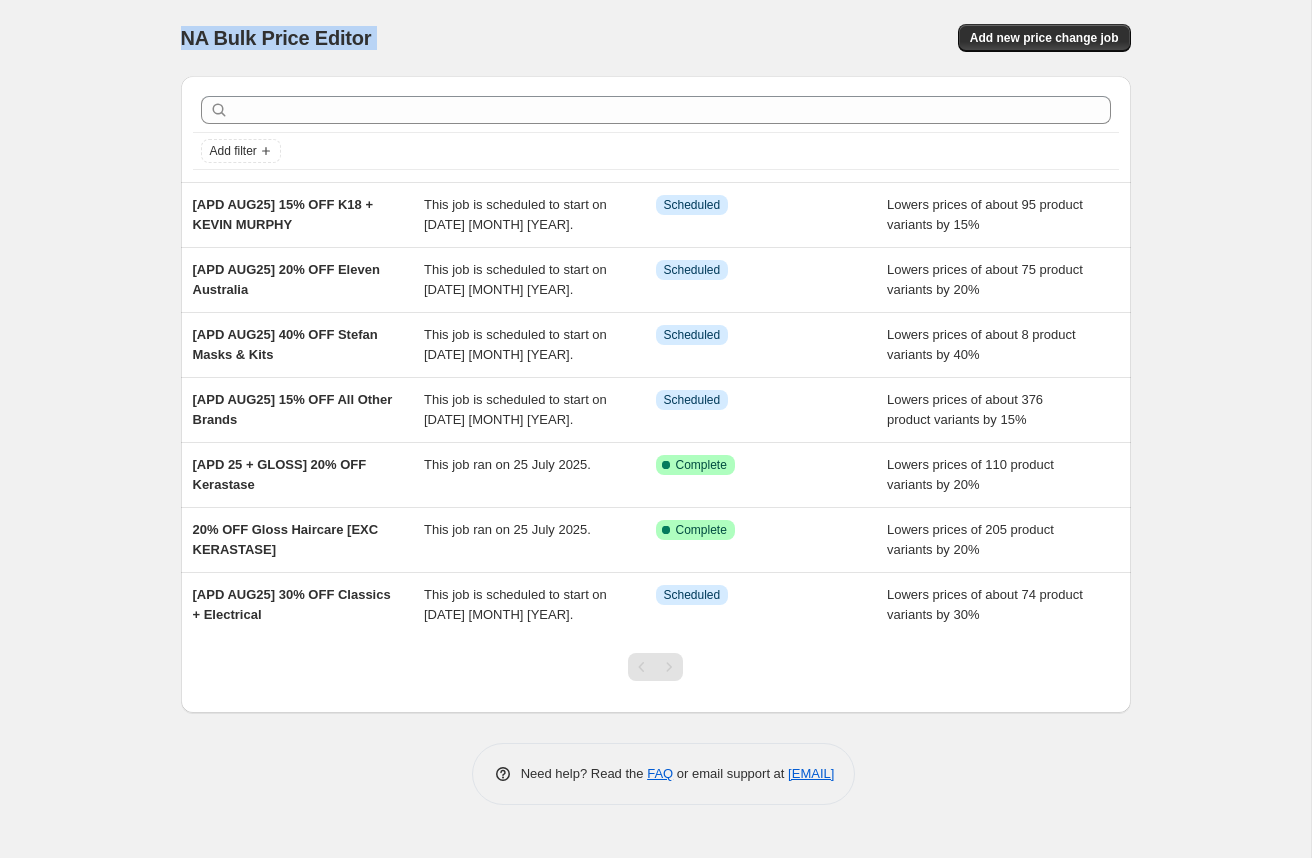 click on "NA Bulk Price Editor" at bounding box center [276, 38] 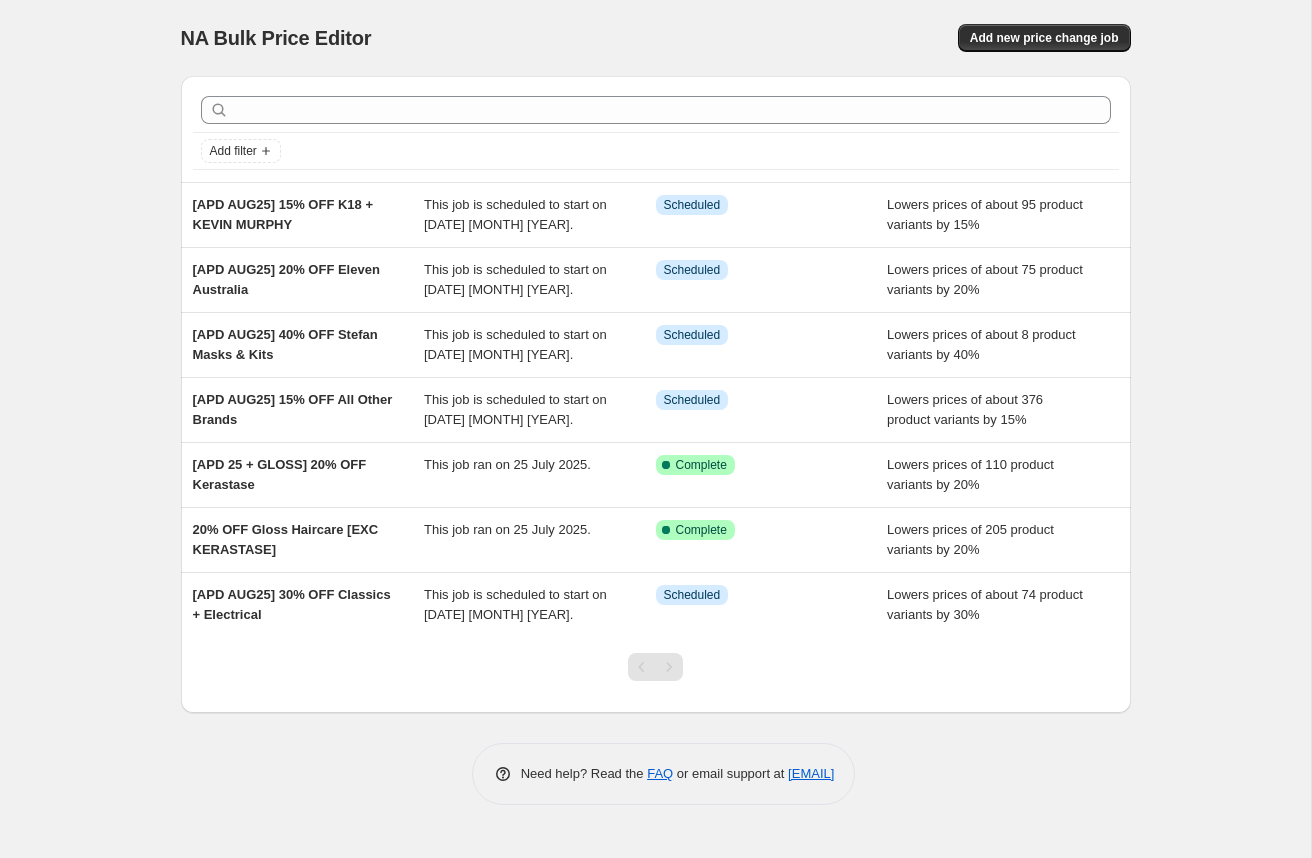 click on "NA Bulk Price Editor" at bounding box center [419, 38] 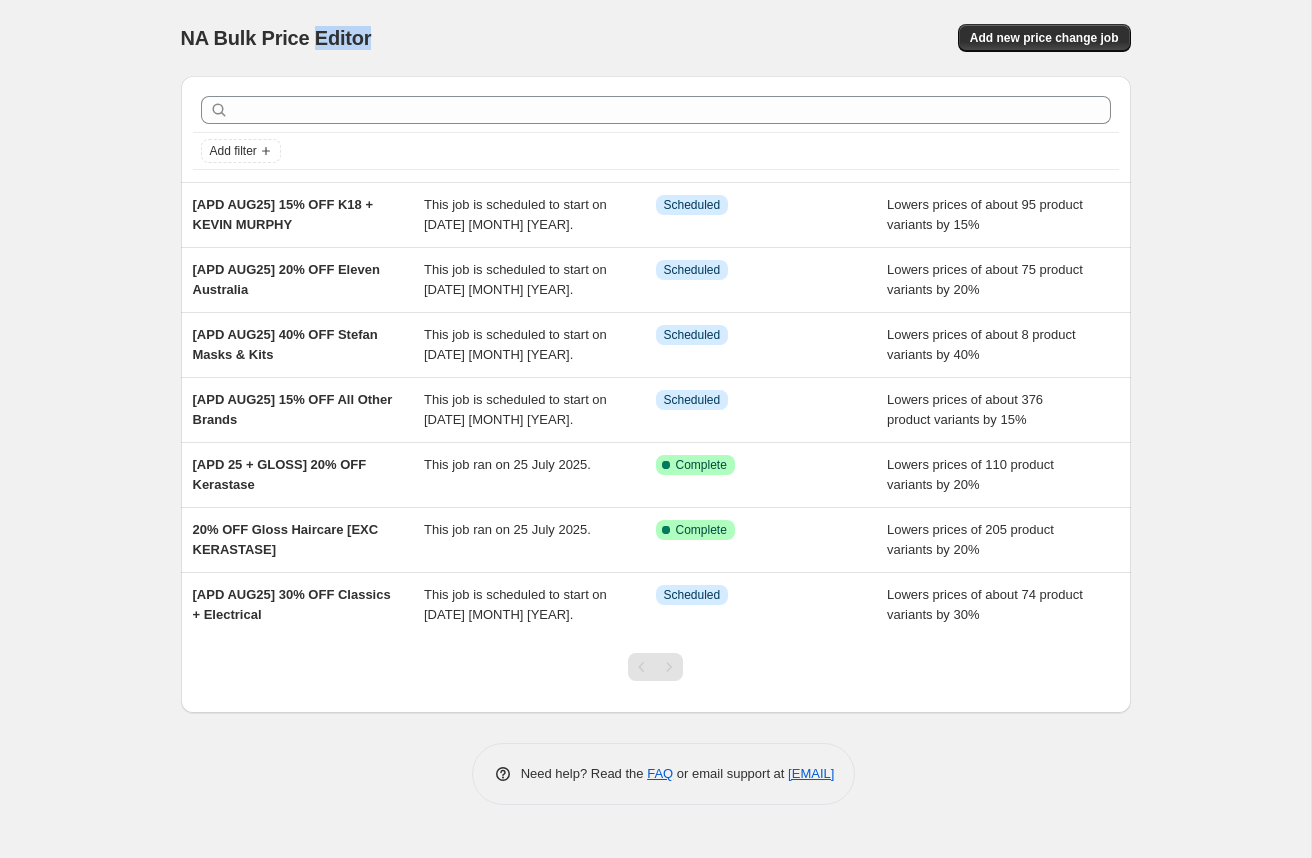click on "NA Bulk Price Editor" at bounding box center [276, 38] 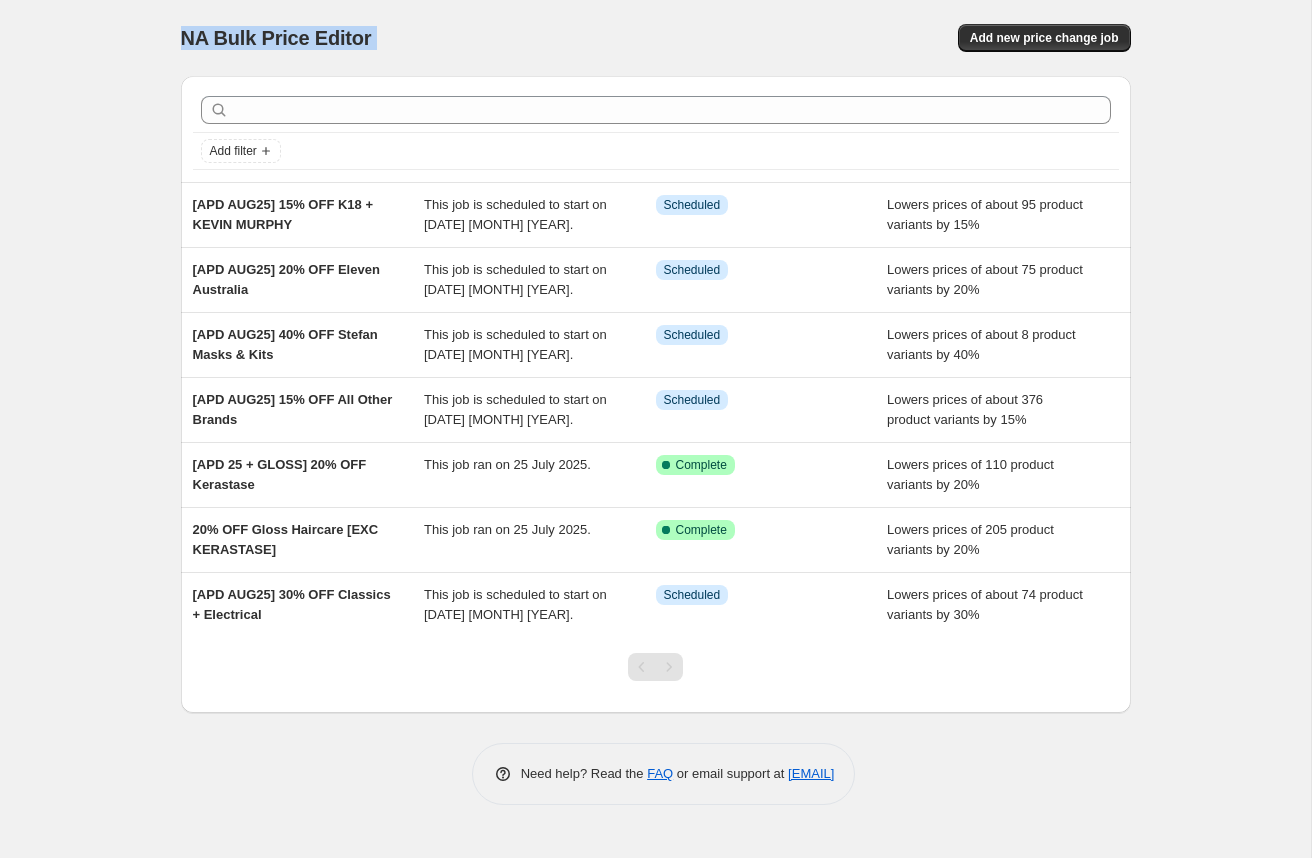 drag, startPoint x: 325, startPoint y: 27, endPoint x: 256, endPoint y: 31, distance: 69.115845 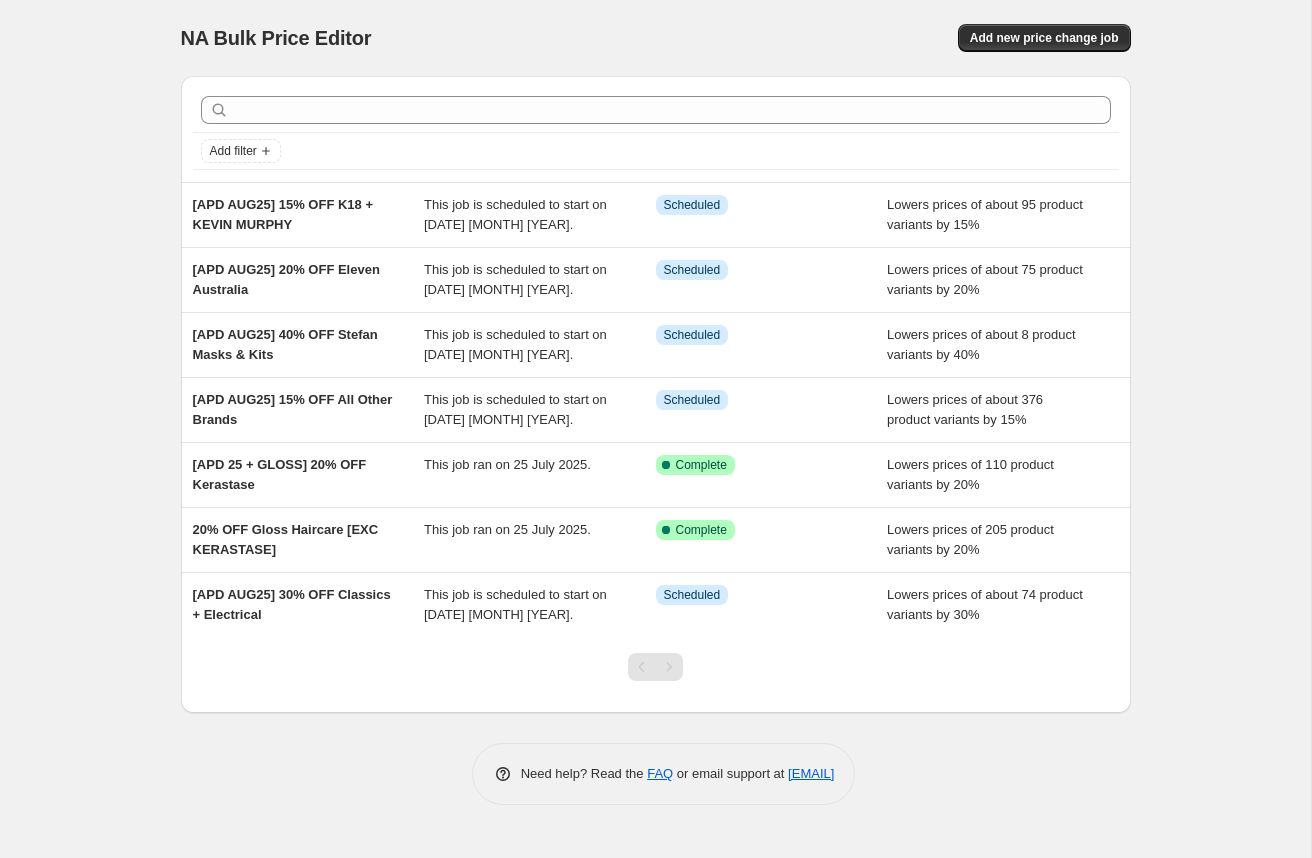 click on "NA Bulk Price Editor. This page is ready NA Bulk Price Editor Add new price change job Add filter   [APD AUG25] 15% OFF K18 + KEVIN MURPHY This job is scheduled to start on [DATE] [MONTH] [YEAR]. Info Scheduled Lowers prices of about 95 product variants by 15% [APD AUG25] 20% OFF Eleven Australia This job is scheduled to start on [DATE] [MONTH] [YEAR]. Info Scheduled Lowers prices of about 75 product variants by 20% [APD AUG25] 40% OFF Stefan Masks & Kits This job is scheduled to start on [DATE] [MONTH] [YEAR]. Info Scheduled Lowers prices of about 8 product variants by 40% [APD AUG25] 15% OFF All Other Brands This job is scheduled to start on [DATE] [MONTH] [YEAR]. Info Scheduled Lowers prices of about 376 product variants by 15% [APD 25 + GLOSS] 20% OFF Kerastase This job ran on [DATE] [MONTH] [YEAR]. Success Complete Complete Lowers prices of 110 product variants by 20% 20% OFF Gloss Haircare [EXC KERASTASE] This job ran on [DATE] [MONTH] [YEAR]. Success Complete Complete Lowers prices of 205 product variants by 20% Info Scheduled Need help? Read the" at bounding box center (656, 417) 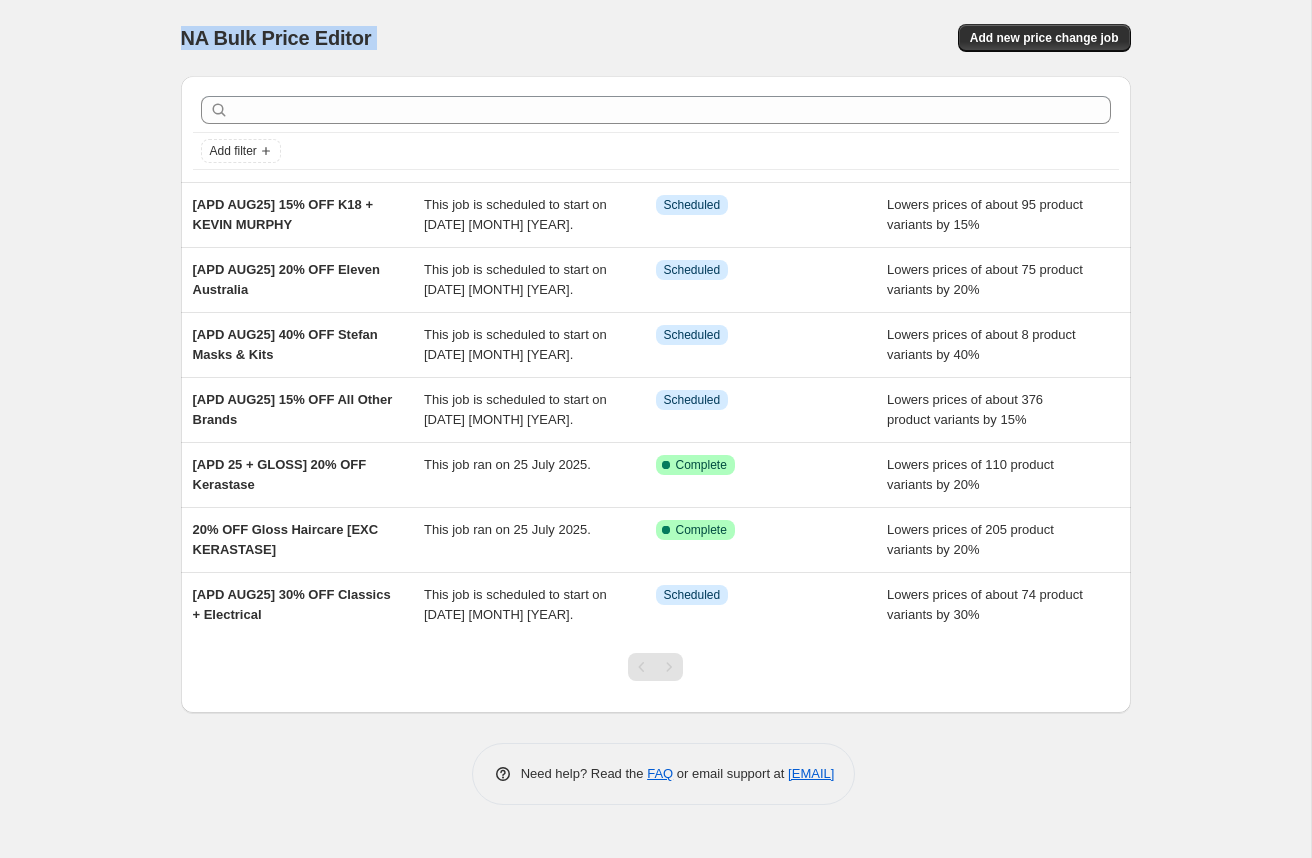 click on "NA Bulk Price Editor. This page is ready NA Bulk Price Editor Add new price change job Add filter   [APD AUG25] 15% OFF K18 + KEVIN MURPHY This job is scheduled to start on [DATE] [MONTH] [YEAR]. Info Scheduled Lowers prices of about 95 product variants by 15% [APD AUG25] 20% OFF Eleven Australia This job is scheduled to start on [DATE] [MONTH] [YEAR]. Info Scheduled Lowers prices of about 75 product variants by 20% [APD AUG25] 40% OFF Stefan Masks & Kits This job is scheduled to start on [DATE] [MONTH] [YEAR]. Info Scheduled Lowers prices of about 8 product variants by 40% [APD AUG25] 15% OFF All Other Brands This job is scheduled to start on [DATE] [MONTH] [YEAR]. Info Scheduled Lowers prices of about 376 product variants by 15% [APD 25 + GLOSS] 20% OFF Kerastase This job ran on [DATE] [MONTH] [YEAR]. Success Complete Complete Lowers prices of 110 product variants by 20% 20% OFF Gloss Haircare [EXC KERASTASE] This job ran on [DATE] [MONTH] [YEAR]. Success Complete Complete Lowers prices of 205 product variants by 20% Info Scheduled Need help? Read the" at bounding box center [656, 417] 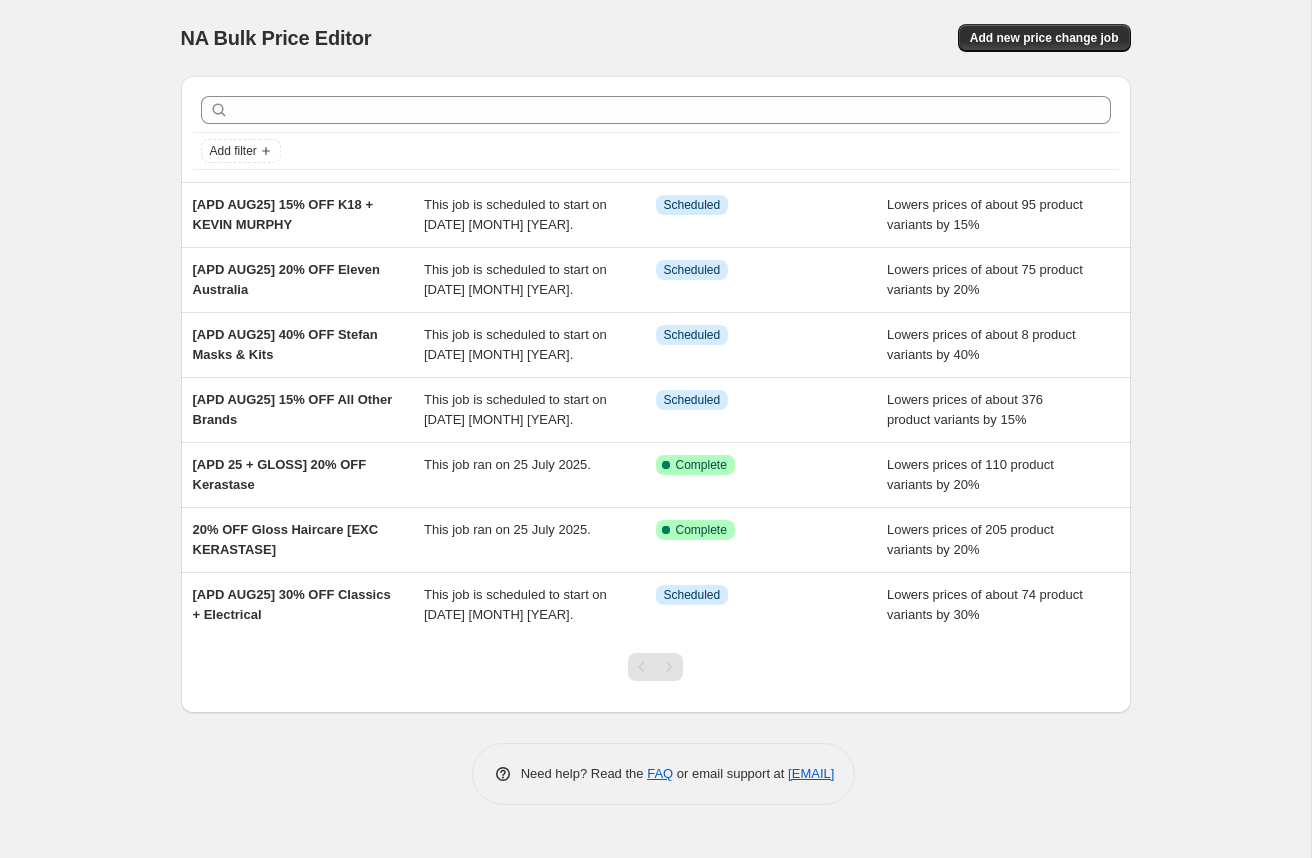 click on "NA Bulk Price Editor. This page is ready NA Bulk Price Editor Add new price change job Add filter   [APD AUG25] 15% OFF K18 + KEVIN MURPHY This job is scheduled to start on [DATE] [MONTH] [YEAR]. Info Scheduled Lowers prices of about 95 product variants by 15% [APD AUG25] 20% OFF Eleven Australia This job is scheduled to start on [DATE] [MONTH] [YEAR]. Info Scheduled Lowers prices of about 75 product variants by 20% [APD AUG25] 40% OFF Stefan Masks & Kits This job is scheduled to start on [DATE] [MONTH] [YEAR]. Info Scheduled Lowers prices of about 8 product variants by 40% [APD AUG25] 15% OFF All Other Brands This job is scheduled to start on [DATE] [MONTH] [YEAR]. Info Scheduled Lowers prices of about 376 product variants by 15% [APD 25 + GLOSS] 20% OFF Kerastase This job ran on [DATE] [MONTH] [YEAR]. Success Complete Complete Lowers prices of 110 product variants by 20% 20% OFF Gloss Haircare [EXC KERASTASE] This job ran on [DATE] [MONTH] [YEAR]. Success Complete Complete Lowers prices of 205 product variants by 20% Info Scheduled Need help? Read the" at bounding box center (655, 429) 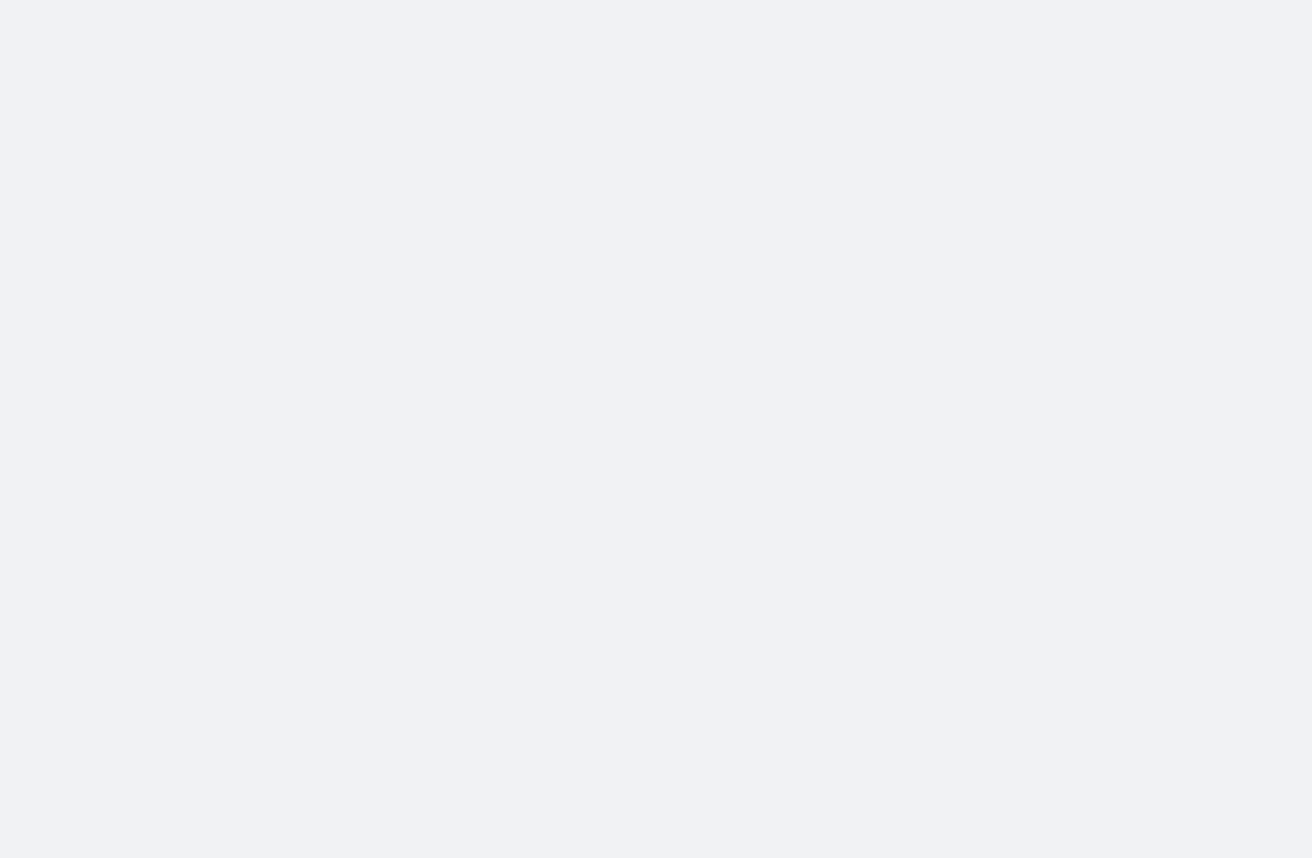 scroll, scrollTop: 0, scrollLeft: 0, axis: both 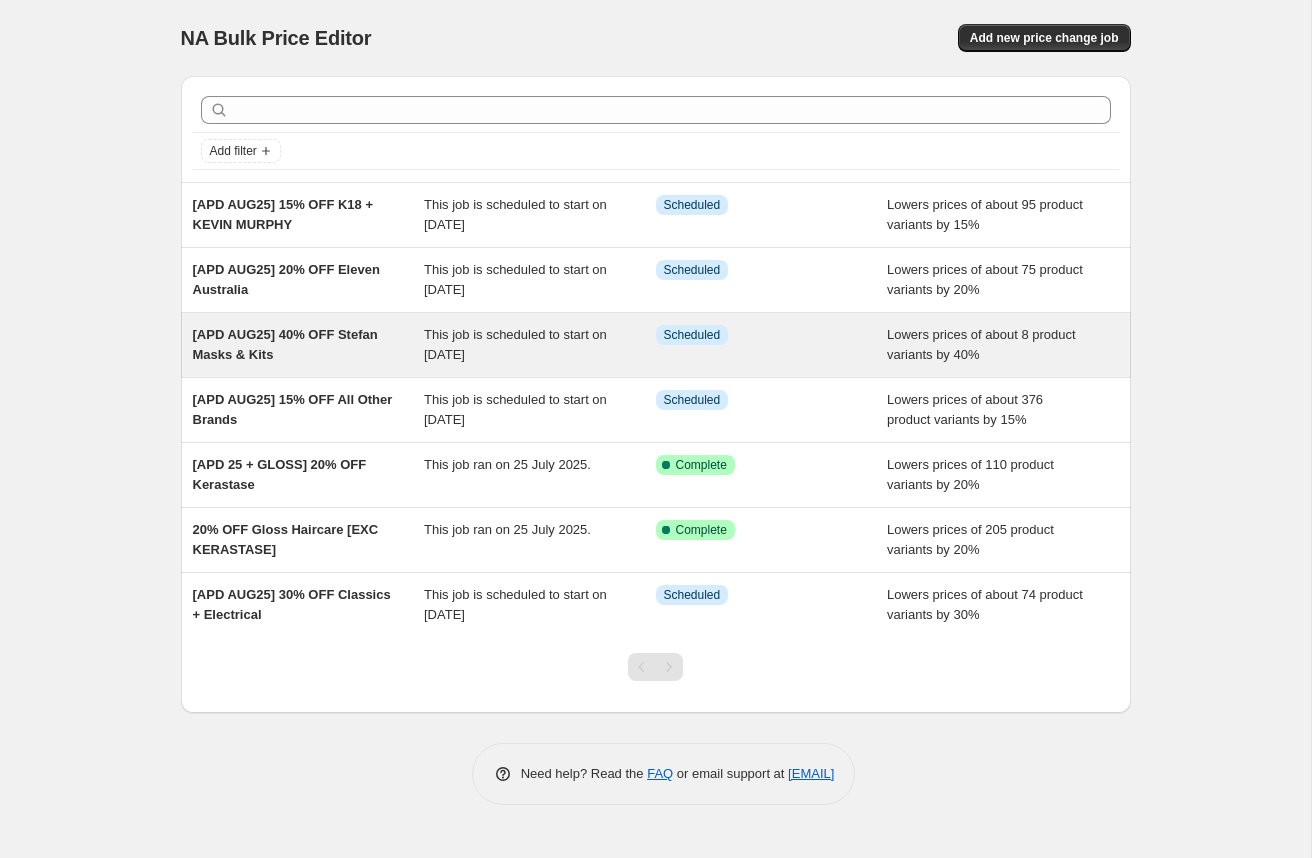 click on "[APD AUG25] 40% OFF Stefan Masks & Kits" at bounding box center [285, 344] 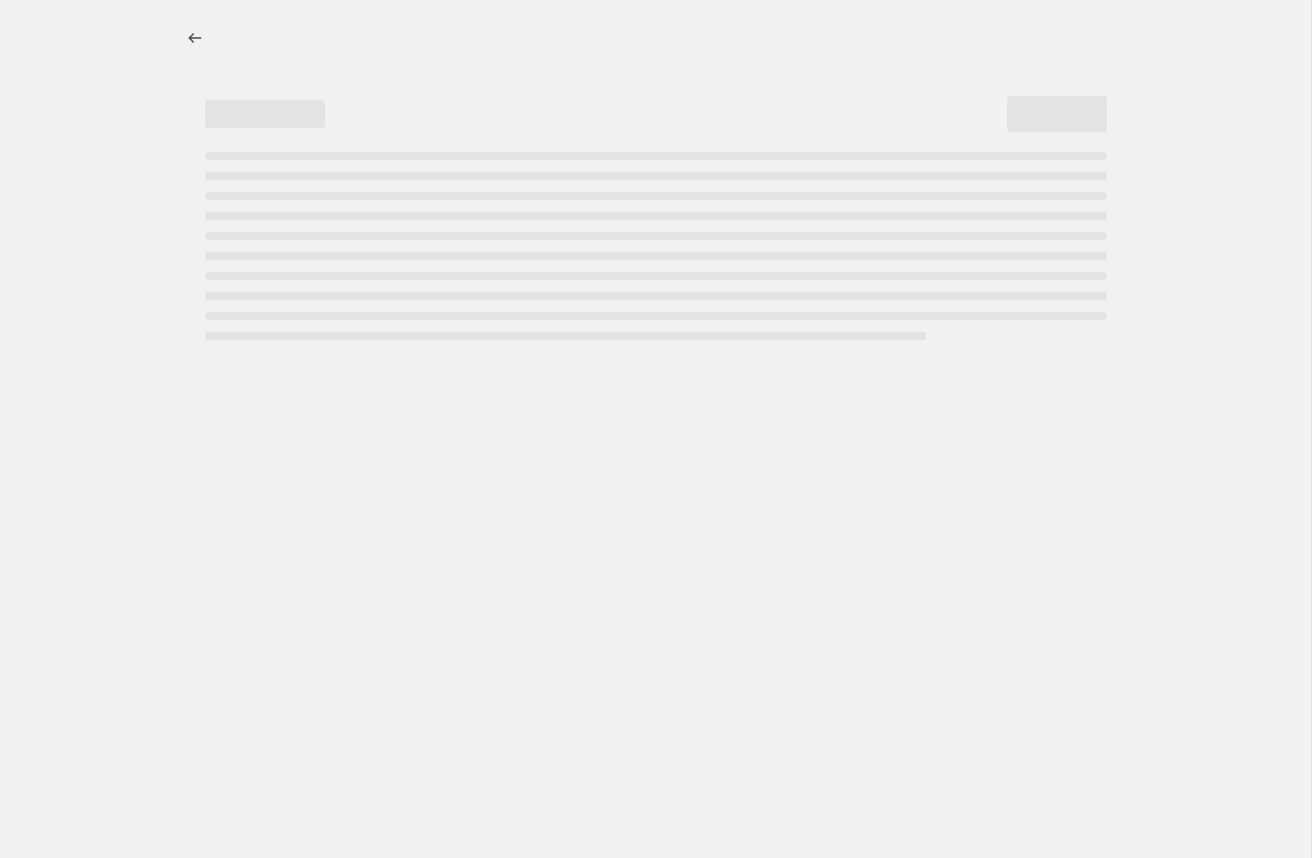 select on "percentage" 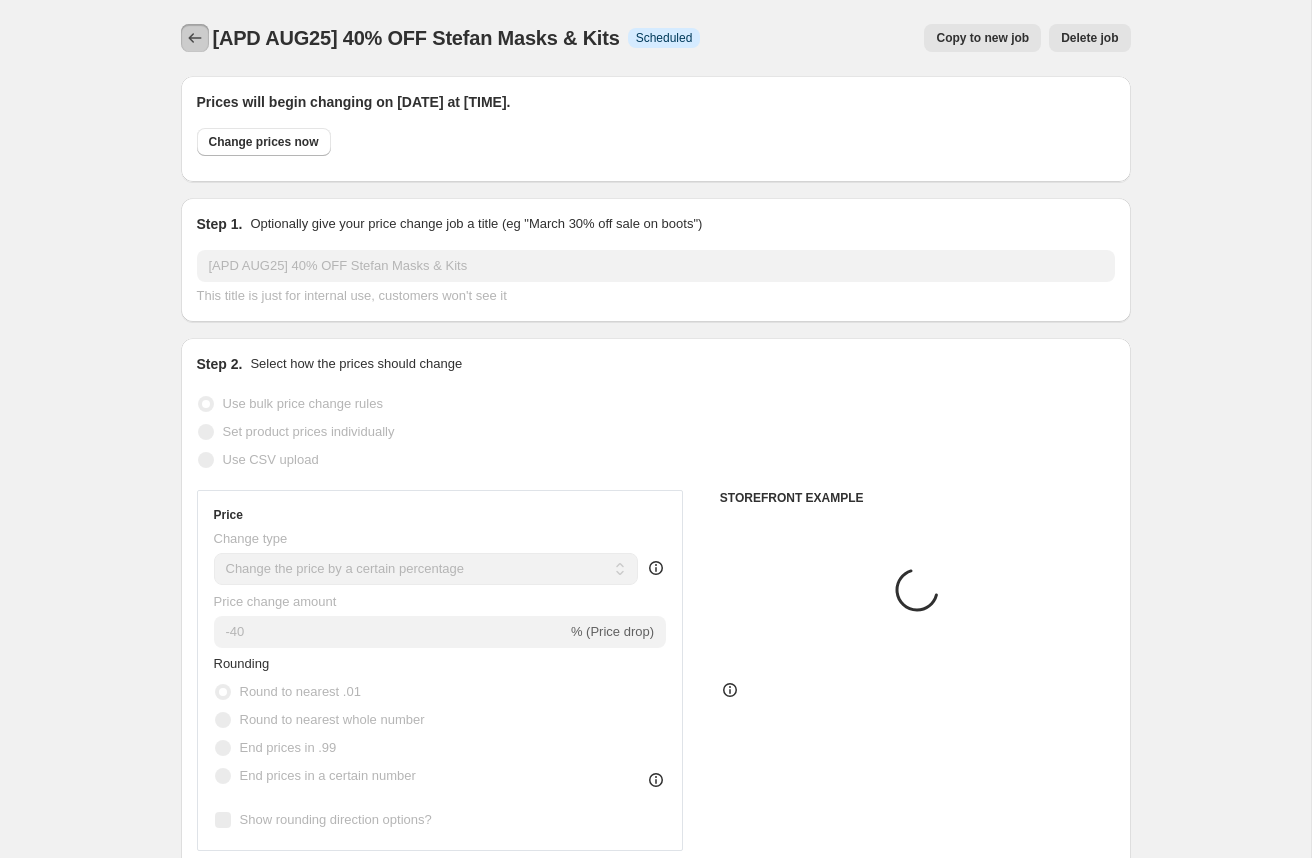 click 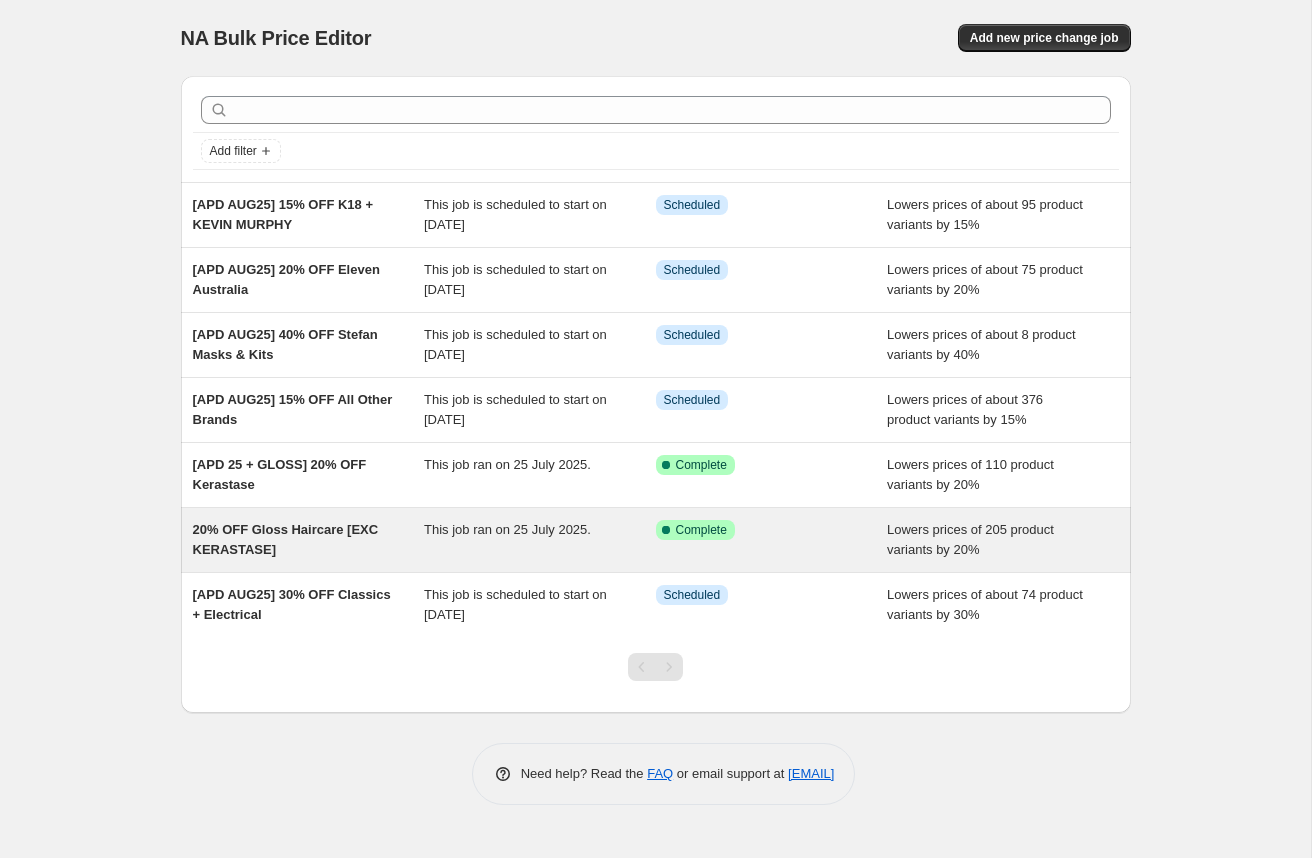 click on "20% OFF Gloss Haircare [EXC KERASTASE]" at bounding box center (309, 540) 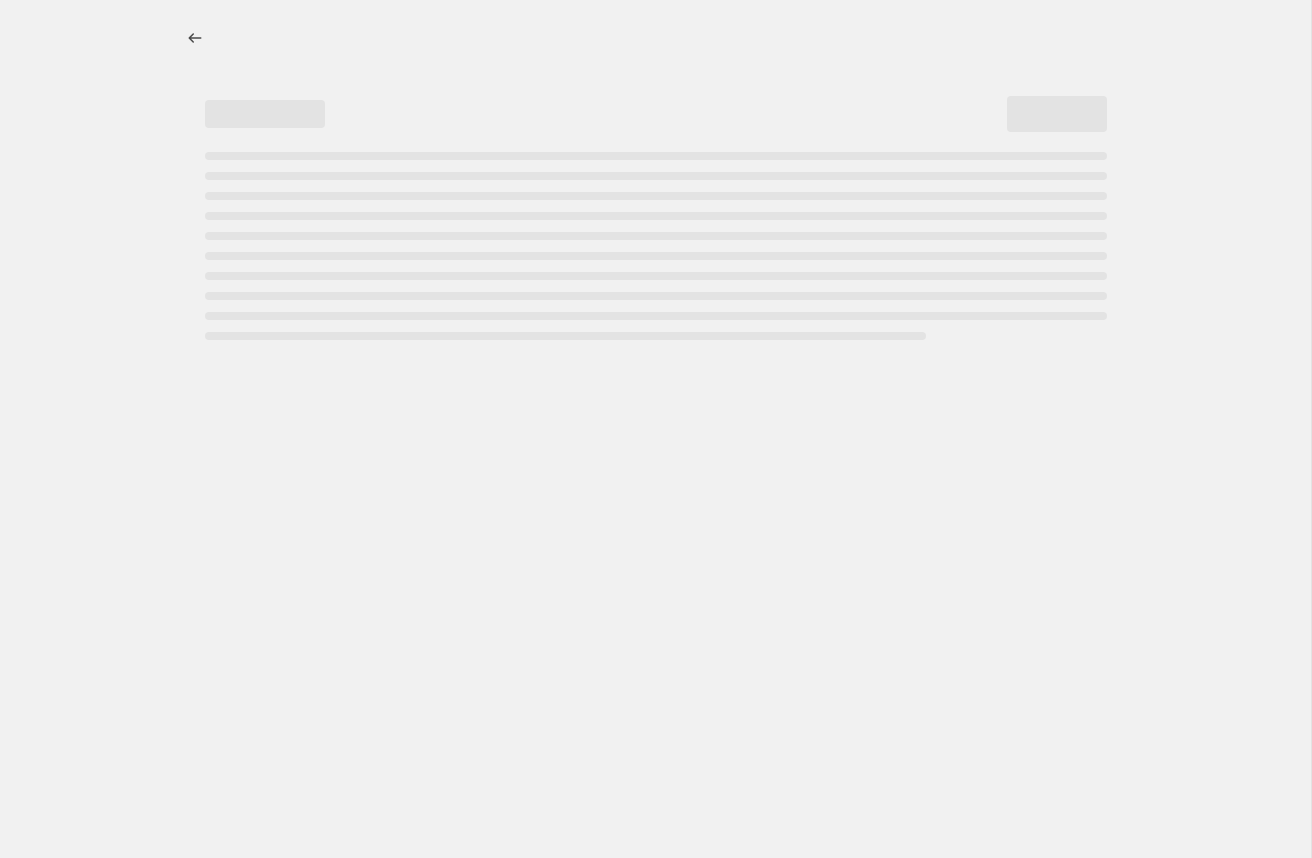 select on "percentage" 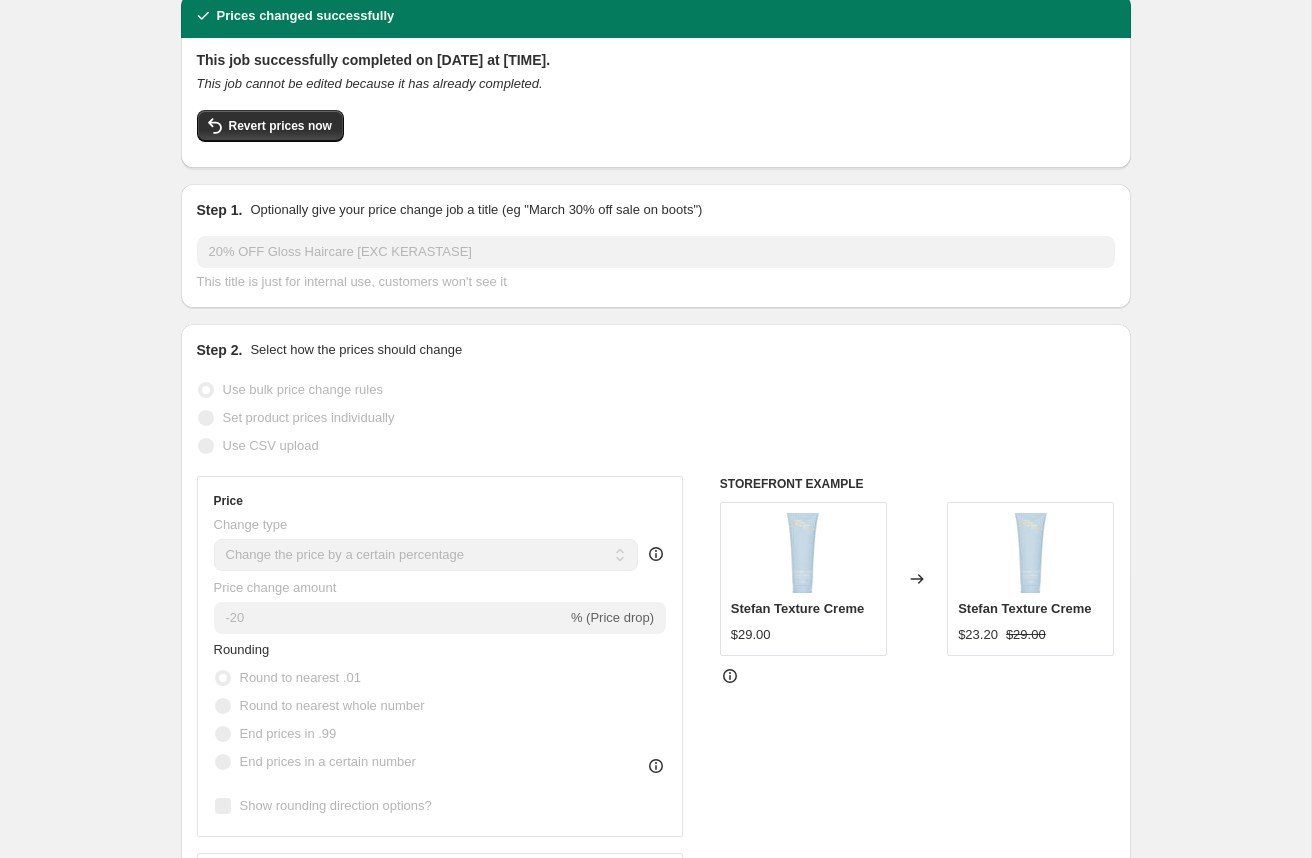 scroll, scrollTop: 0, scrollLeft: 0, axis: both 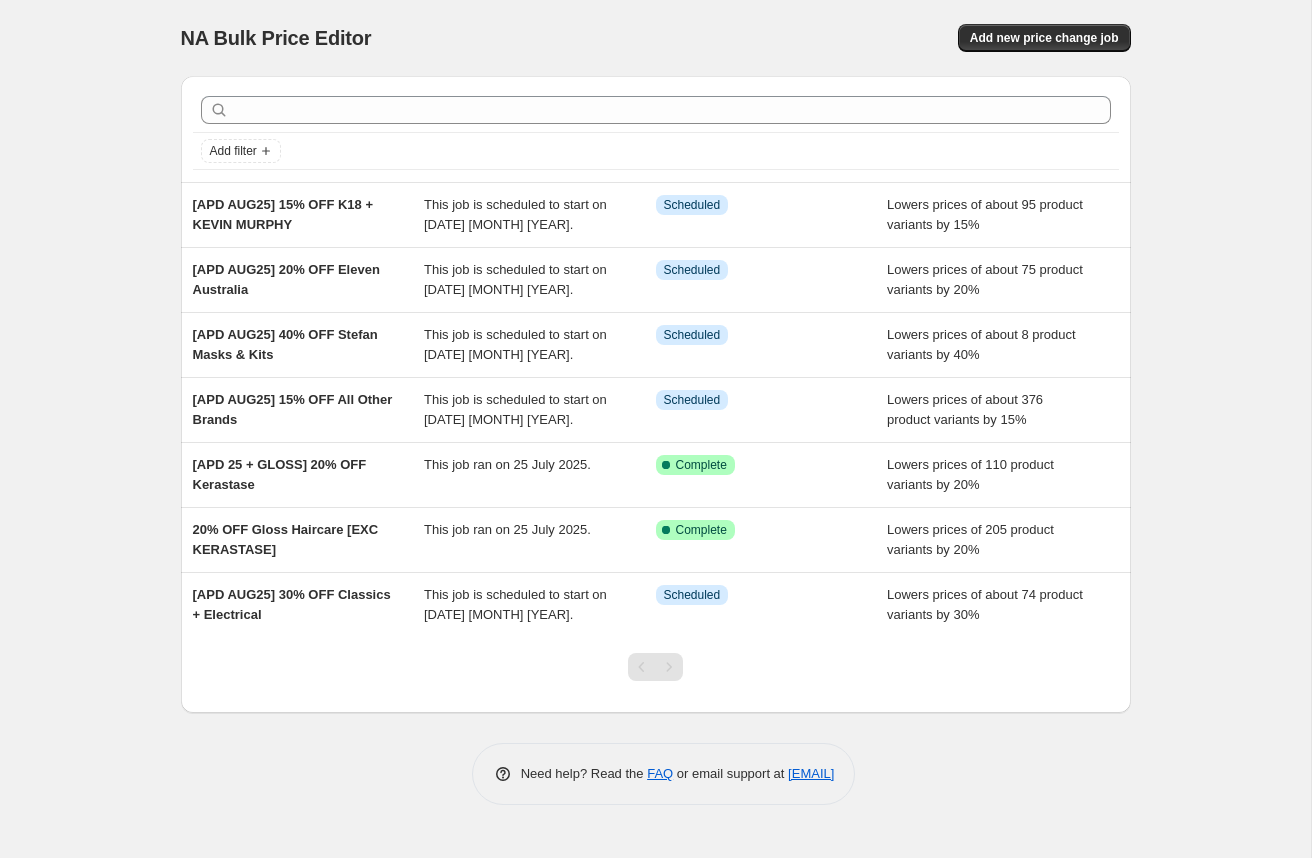click on "NA Bulk Price Editor. This page is ready NA Bulk Price Editor Add new price change job" at bounding box center [656, 38] 